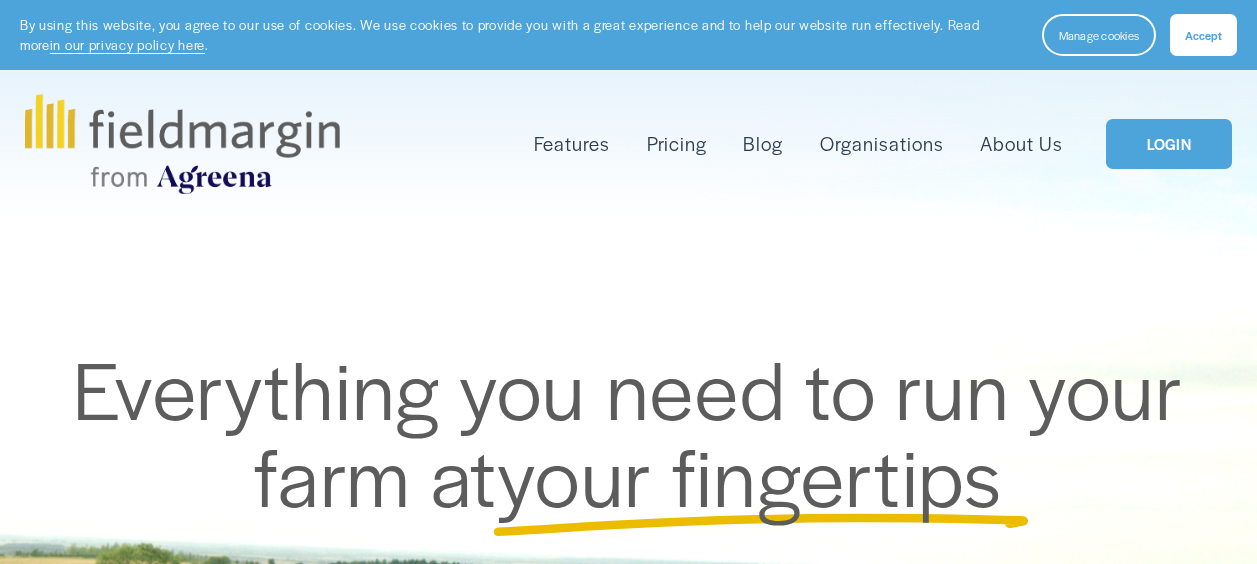 scroll, scrollTop: 100, scrollLeft: 0, axis: vertical 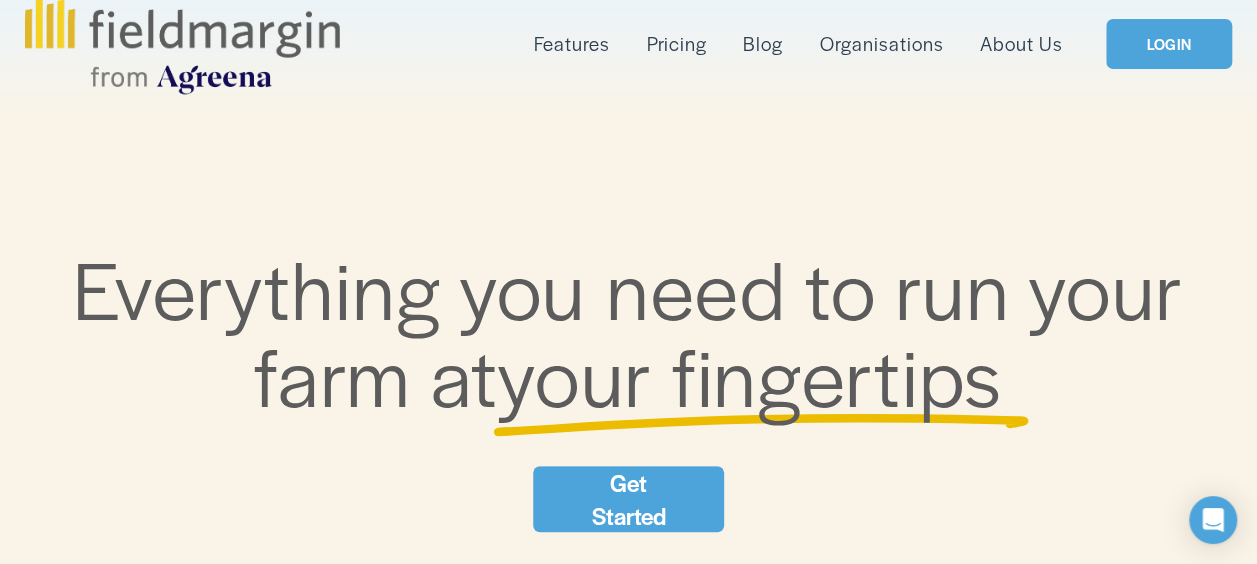 click on "LOGIN" at bounding box center (1169, 44) 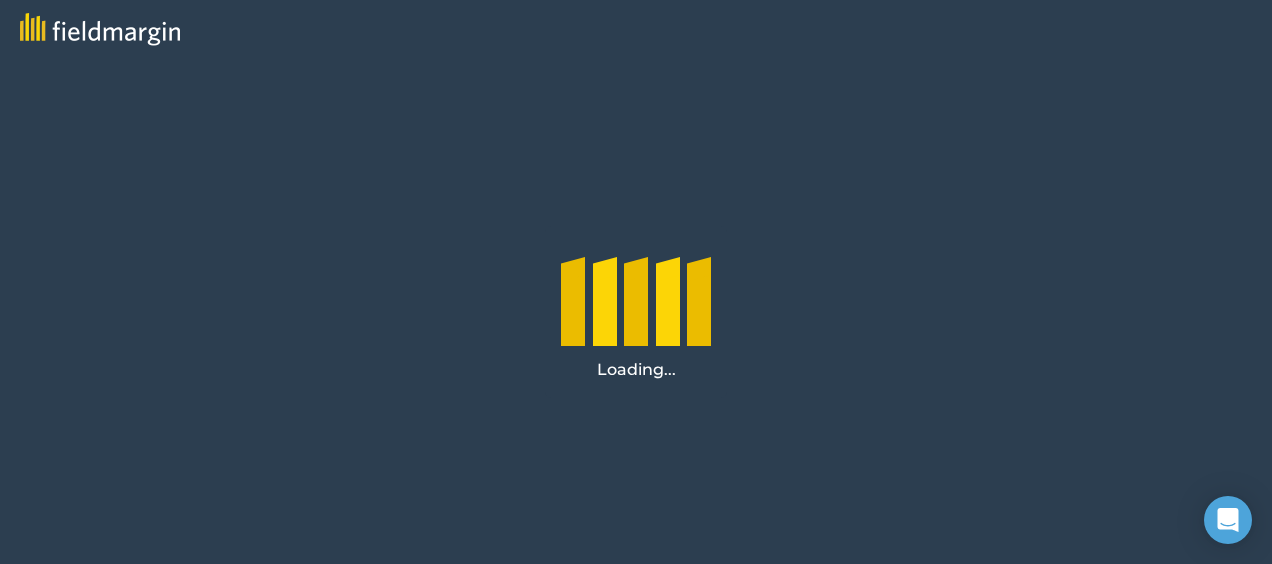 scroll, scrollTop: 0, scrollLeft: 0, axis: both 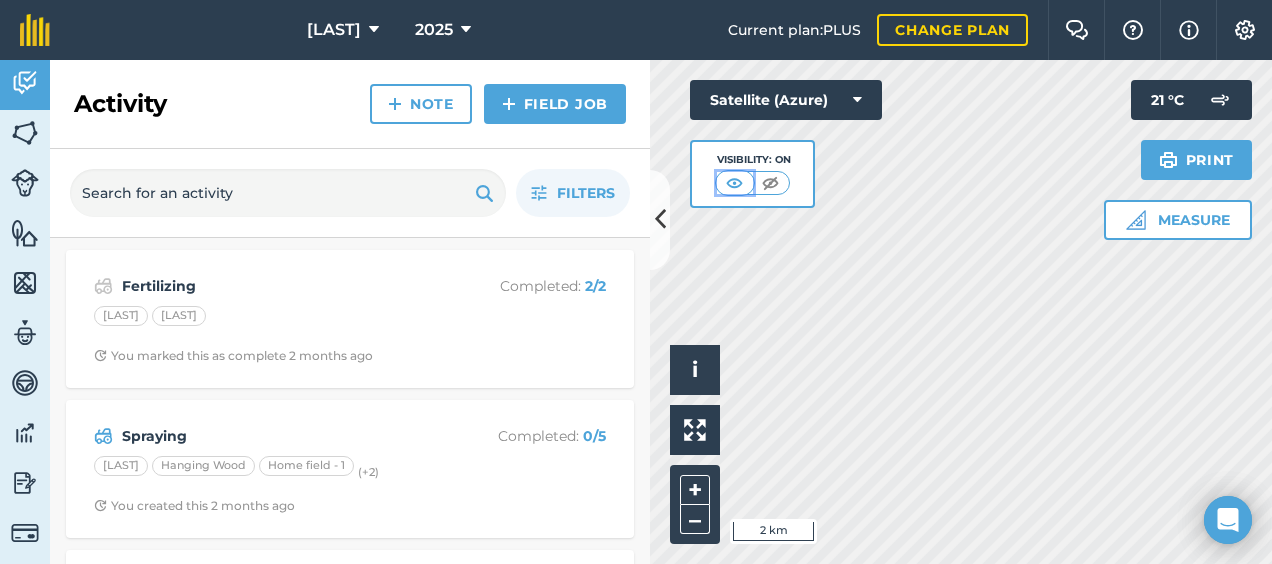 click at bounding box center [734, 183] 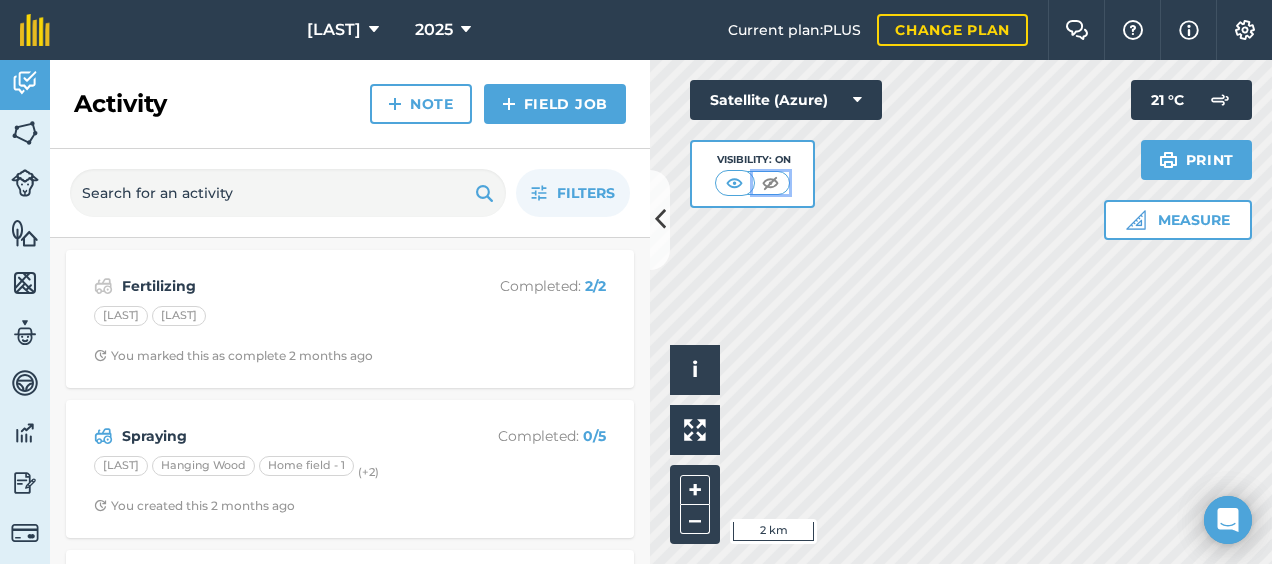 click at bounding box center [770, 183] 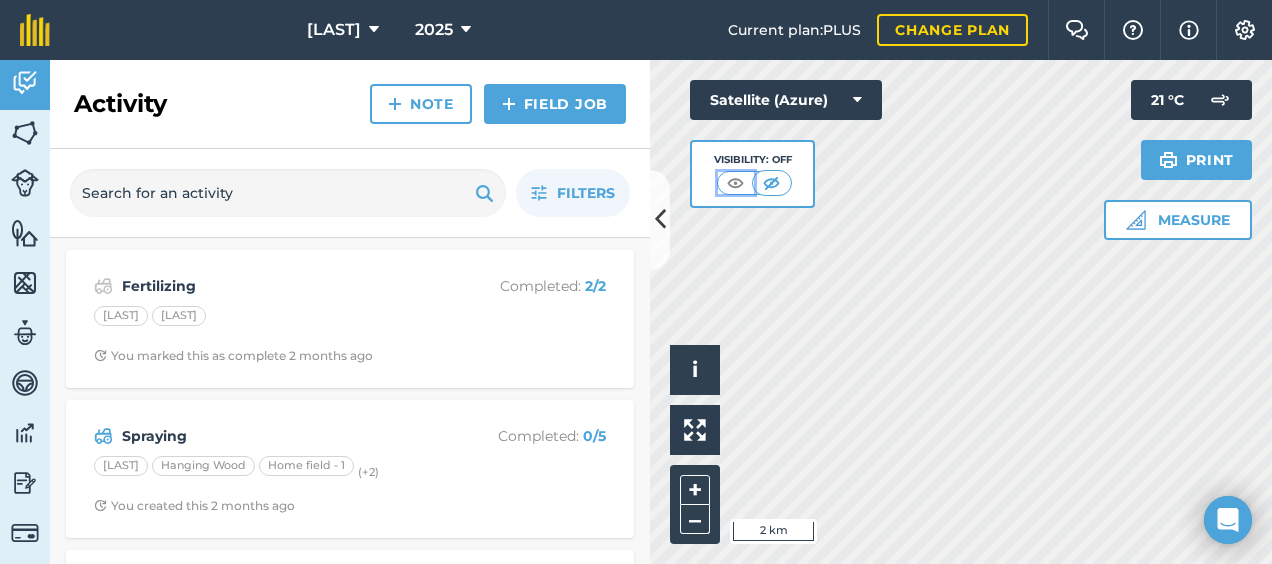 click at bounding box center (735, 183) 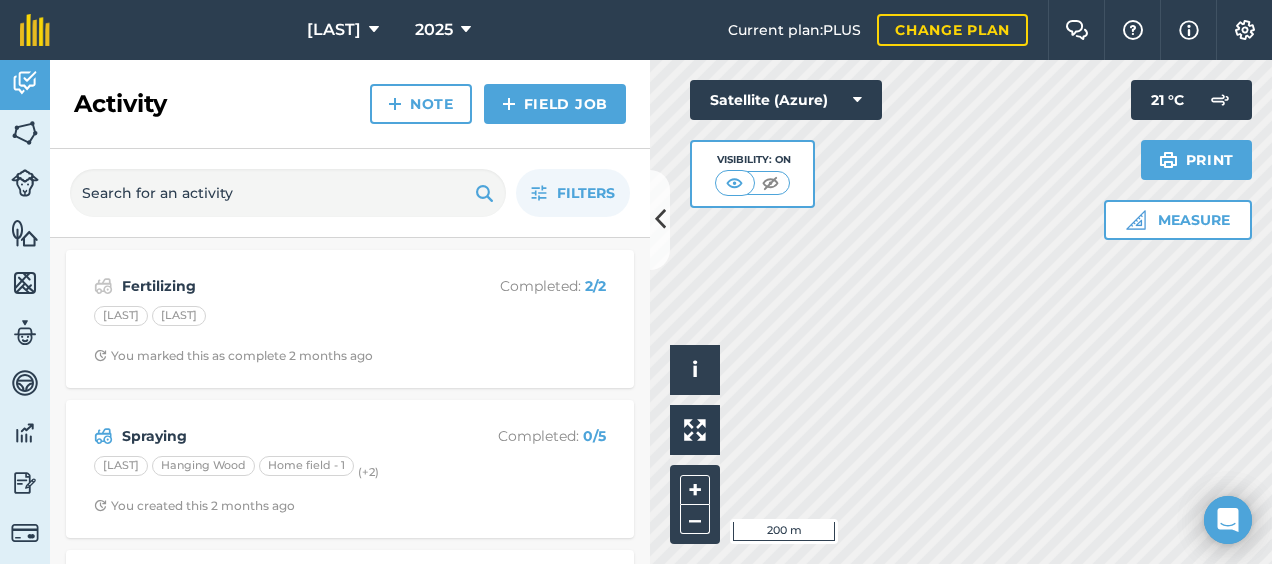click on "Dowsetts  2025 Current plan :  PLUS   Change plan Farm Chat Help Info Settings Dowsetts   -  2025 Reproduced with the permission of  Microsoft Printed on  04/08/2025 Field usages No usage set 2 year ley Barely  Cover crop  Enhanced grass &pollen mix Grass Grass no fert MEADOW-GRASS-ROUGH - Rough ground new woods Spring barely  Spring wheat  Sw 3 Wheat Wild Bird Mix Feature types Cover crop  Field Footpaths  GS1 Field corners out of management  GS2 permanent grassland with low input  New hedge  SW1 Sw3 Trees Water Activity Fields Livestock Features Maps Team Vehicles Data Reporting Billing Tutorials Tutorials Activity   Note   Field Job Filters Fertilizing Completed :   2 / 2 Adams hill Church field  You marked this as complete 2 months ago Spraying Completed :   0 / 5 Galleycroft Hanging Wood  Home field  - 1 (+ 2 ) You created this 2 months ago Fertilizing Completed :   2 / 2 Adams hill Church field  You marked this as complete 2 months ago Fertilizing Completed :   5 / 5 Galleycroft (+ 2 ) i" at bounding box center (636, 282) 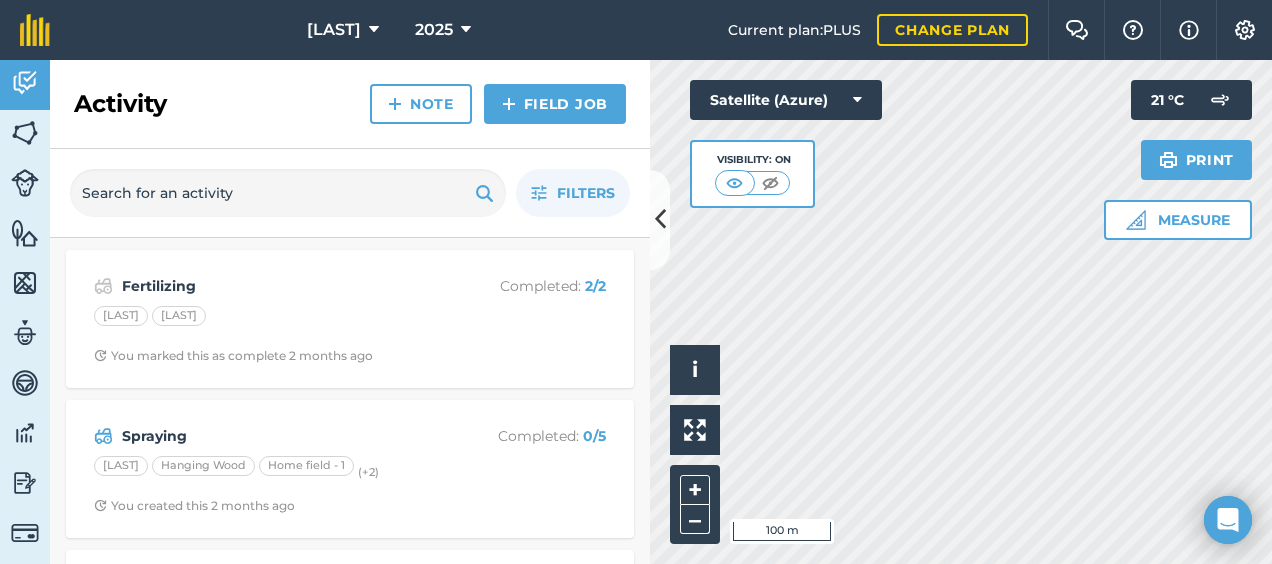 click on "Dowsetts  2025 Current plan :  PLUS   Change plan Farm Chat Help Info Settings Dowsetts   -  2025 Reproduced with the permission of  Microsoft Printed on  04/08/2025 Field usages No usage set 2 year ley Barely  Cover crop  Enhanced grass &pollen mix Grass Grass no fert MEADOW-GRASS-ROUGH - Rough ground new woods Spring barely  Spring wheat  Sw 3 Wheat Wild Bird Mix Feature types Cover crop  Field Footpaths  GS1 Field corners out of management  GS2 permanent grassland with low input  New hedge  SW1 Sw3 Trees Water Activity Fields Livestock Features Maps Team Vehicles Data Reporting Billing Tutorials Tutorials Activity   Note   Field Job Filters Fertilizing Completed :   2 / 2 Adams hill Church field  You marked this as complete 2 months ago Spraying Completed :   0 / 5 Galleycroft Hanging Wood  Home field  - 1 (+ 2 ) You created this 2 months ago Fertilizing Completed :   2 / 2 Adams hill Church field  You marked this as complete 2 months ago Fertilizing Completed :   5 / 5 Galleycroft (+ 2 ) i" at bounding box center [636, 282] 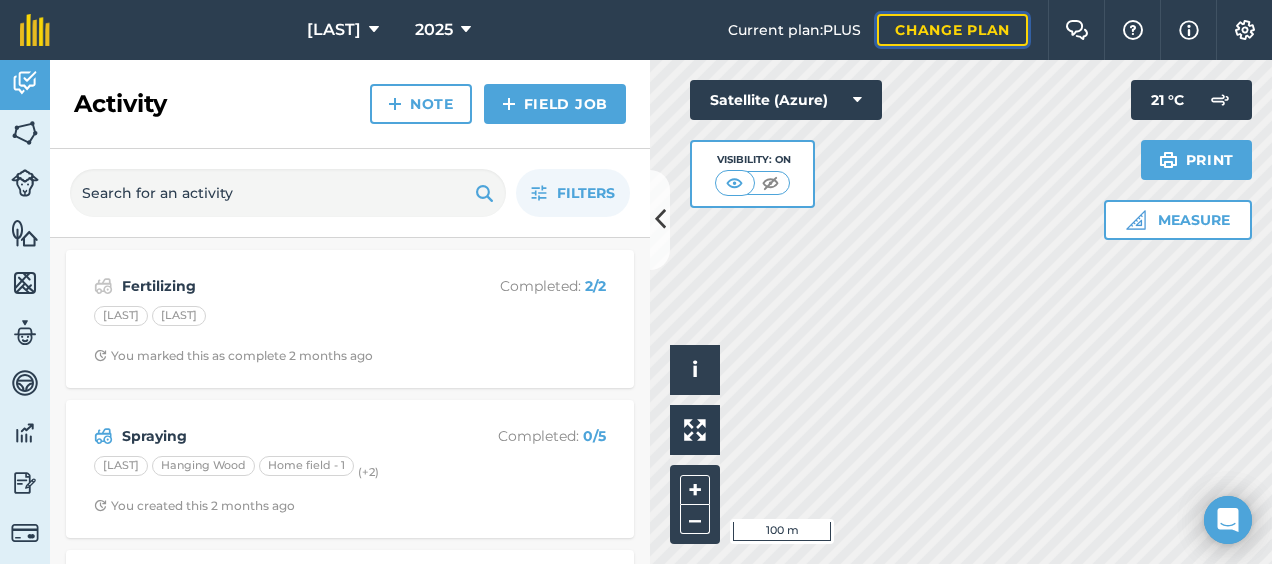 click on "Change plan" at bounding box center (952, 30) 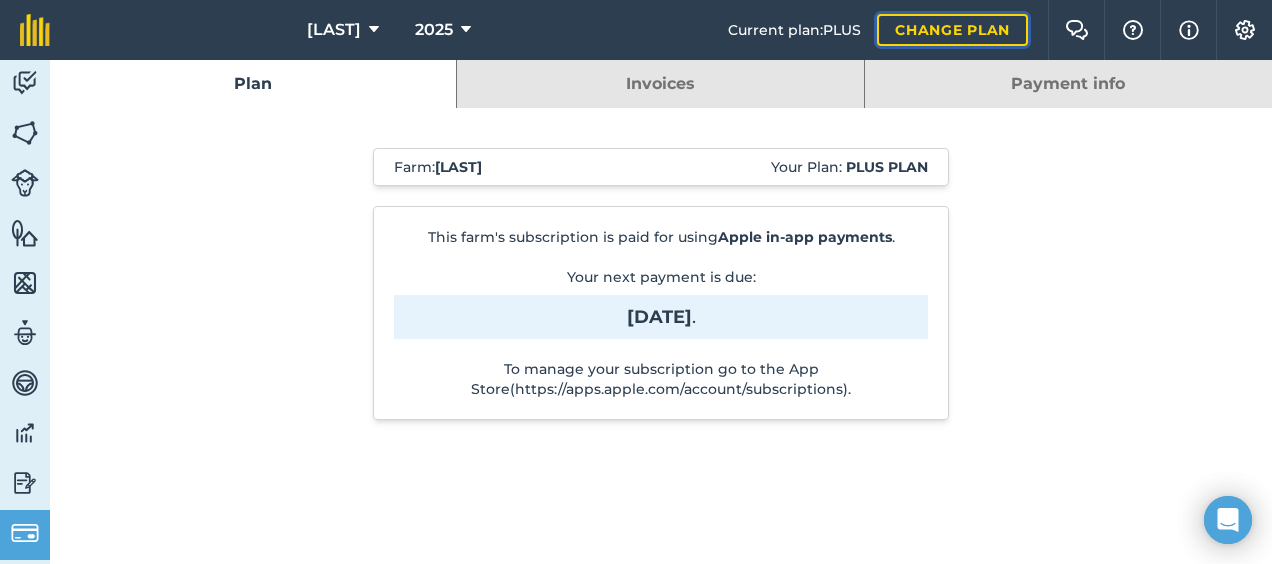 click on "Change plan" at bounding box center (952, 30) 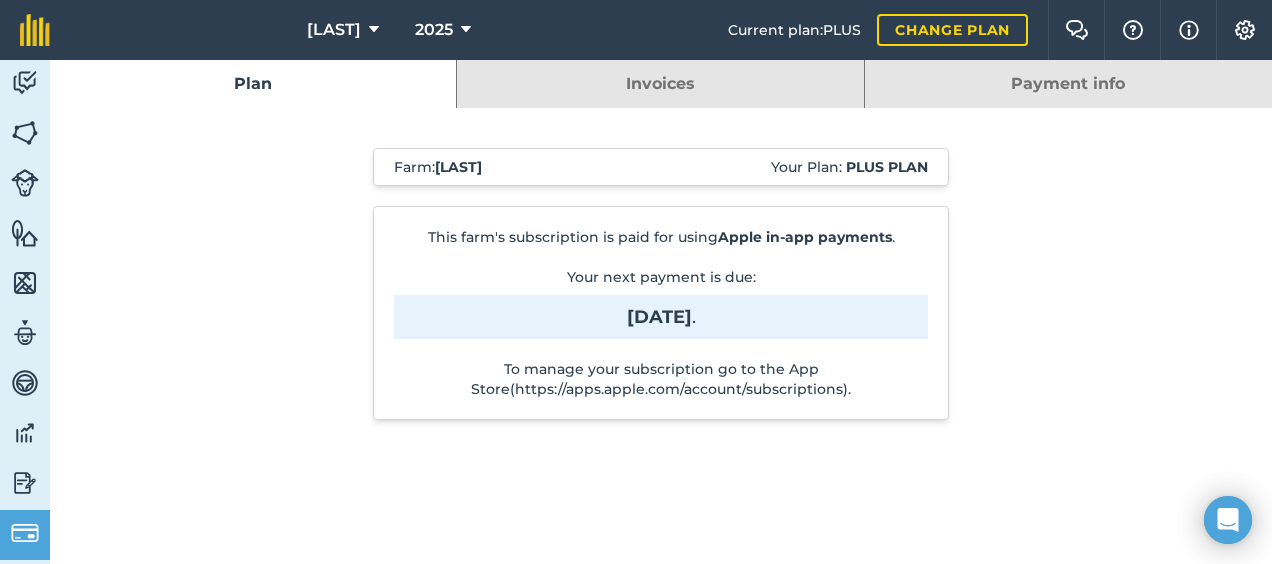 click on "Current plan :  PLUS" at bounding box center (794, 30) 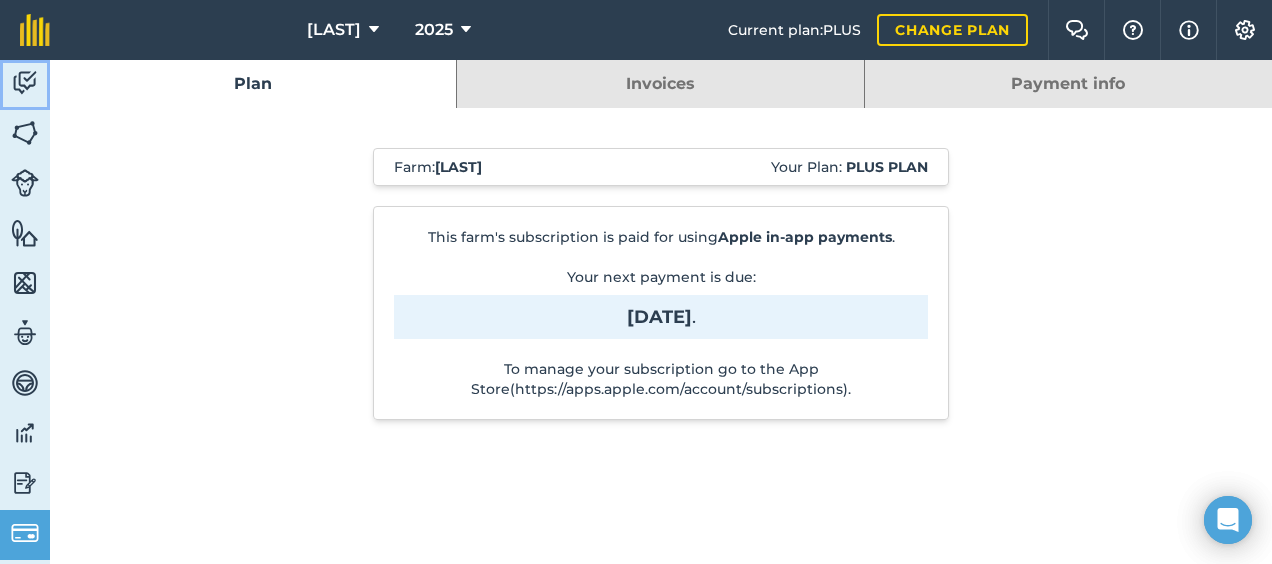 click at bounding box center [25, 83] 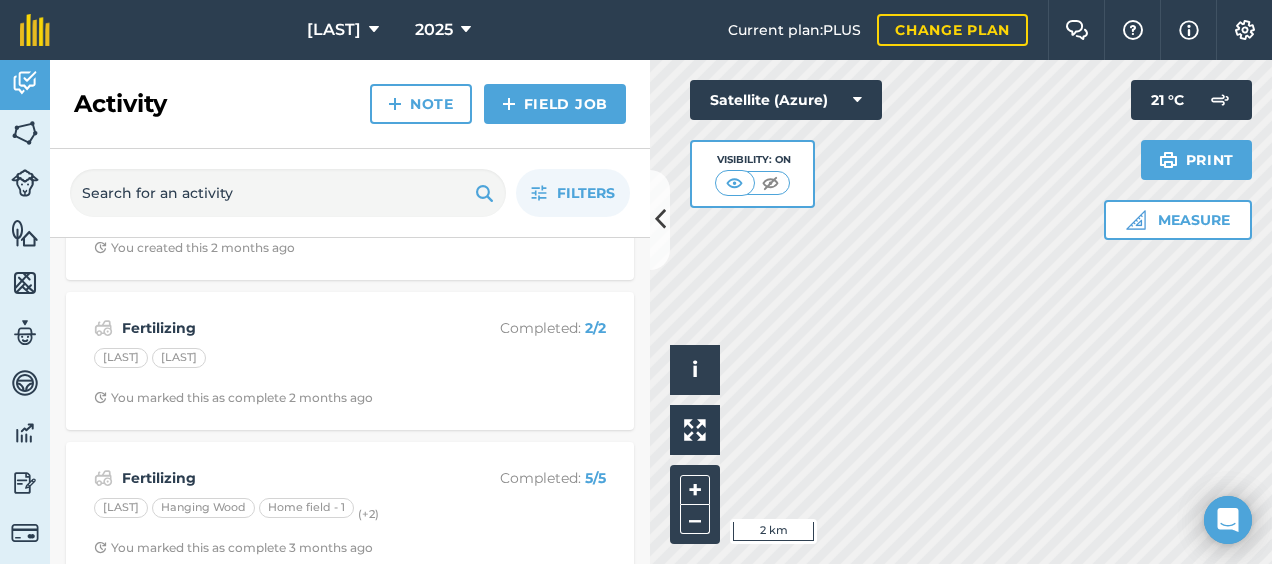 scroll, scrollTop: 282, scrollLeft: 0, axis: vertical 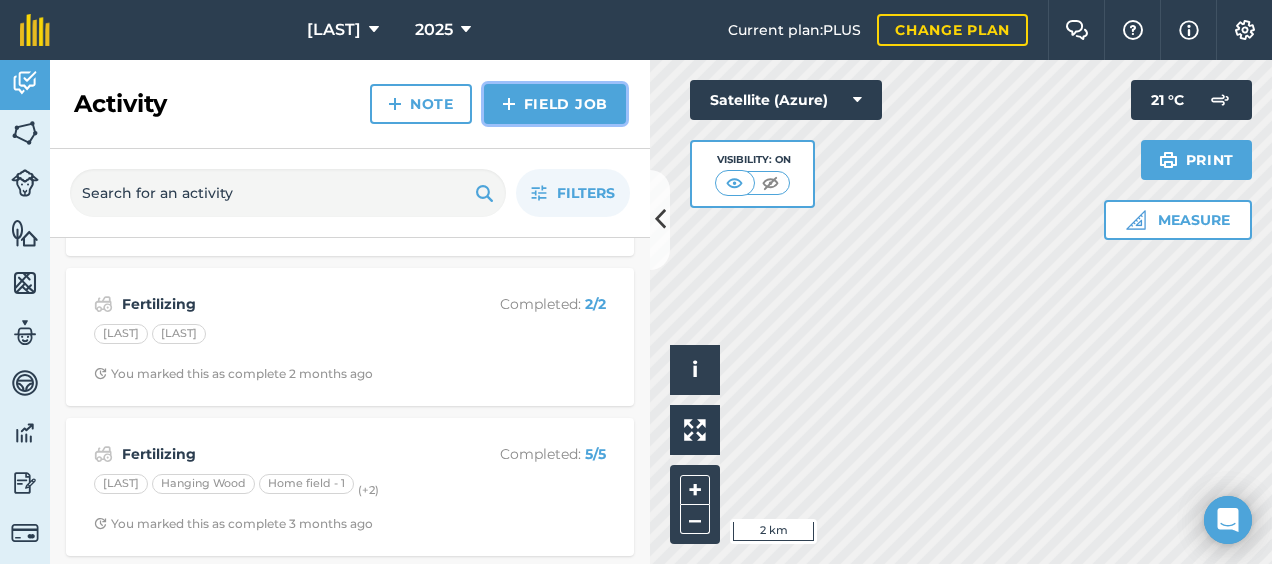 click on "Field Job" at bounding box center [555, 104] 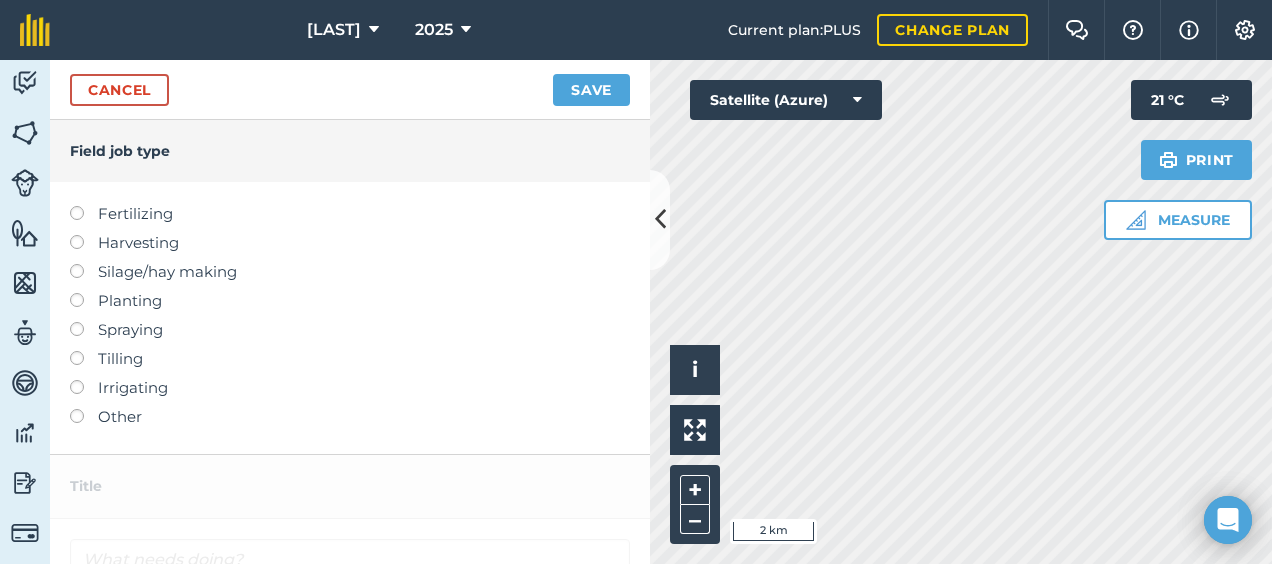 click at bounding box center (84, 206) 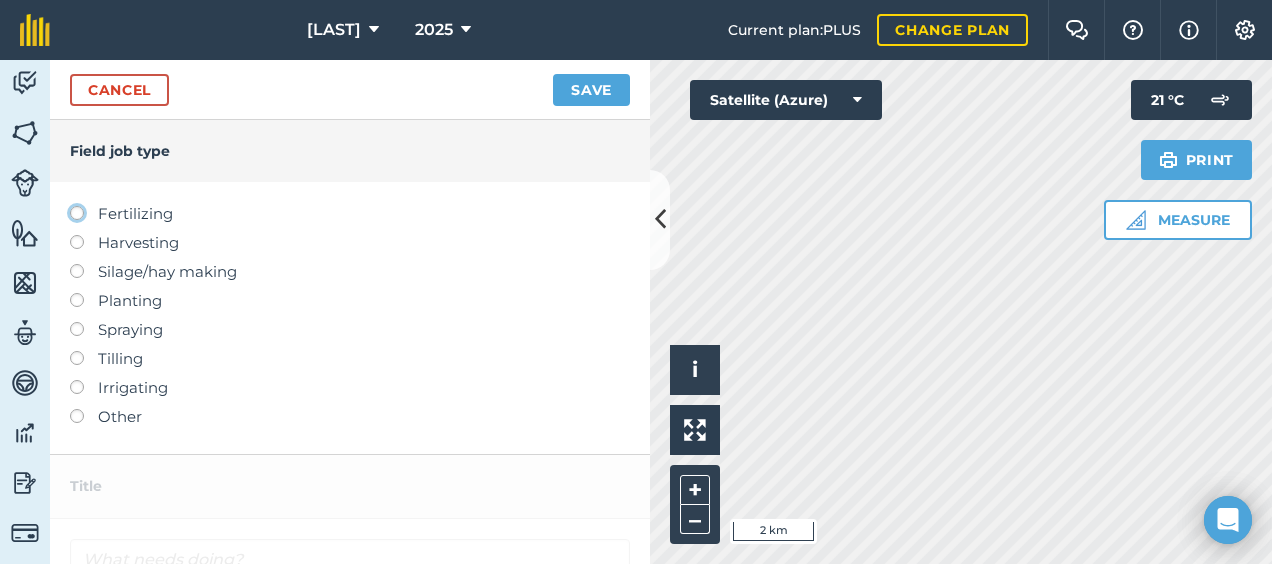 click on "Fertilizing" at bounding box center [-9943, 212] 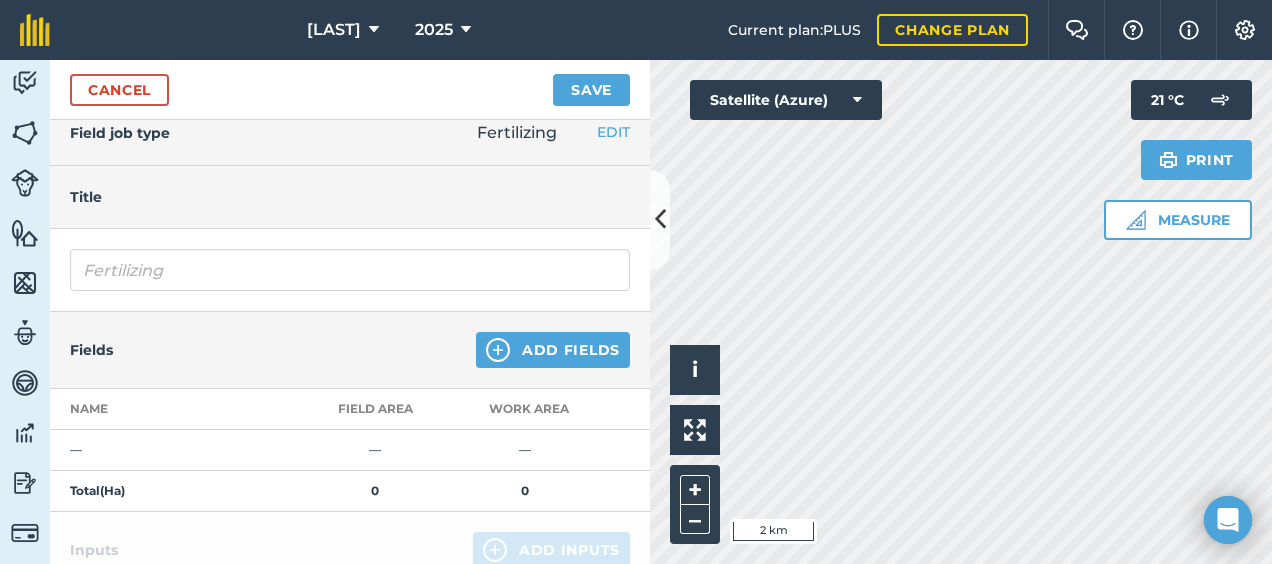 scroll, scrollTop: 0, scrollLeft: 0, axis: both 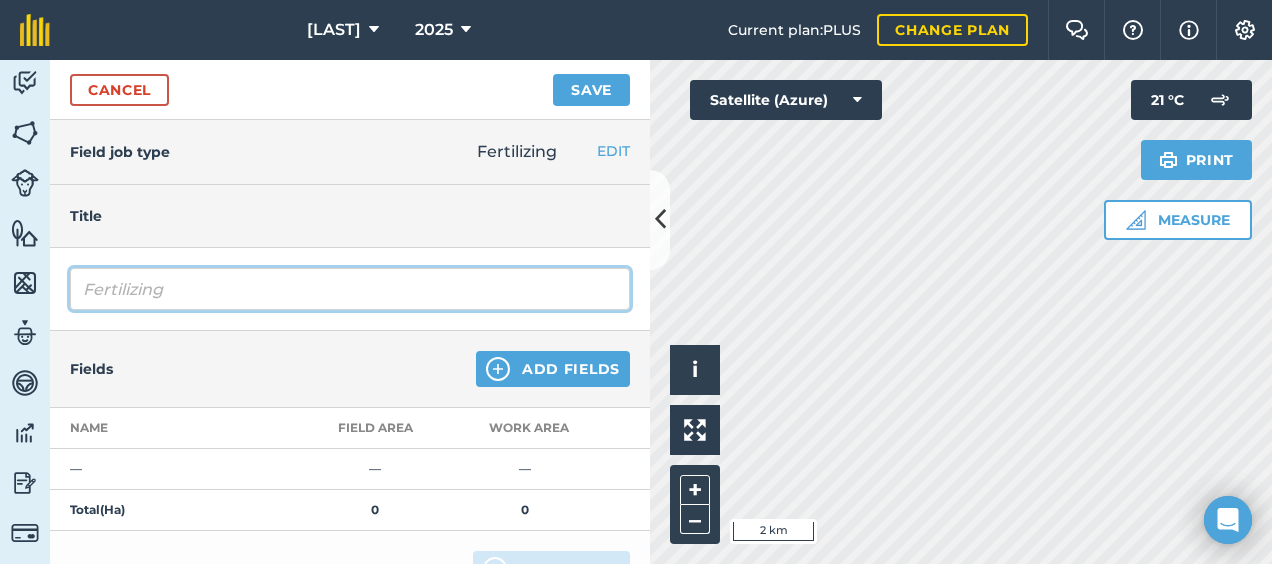 click on "Fertilizing" at bounding box center (350, 289) 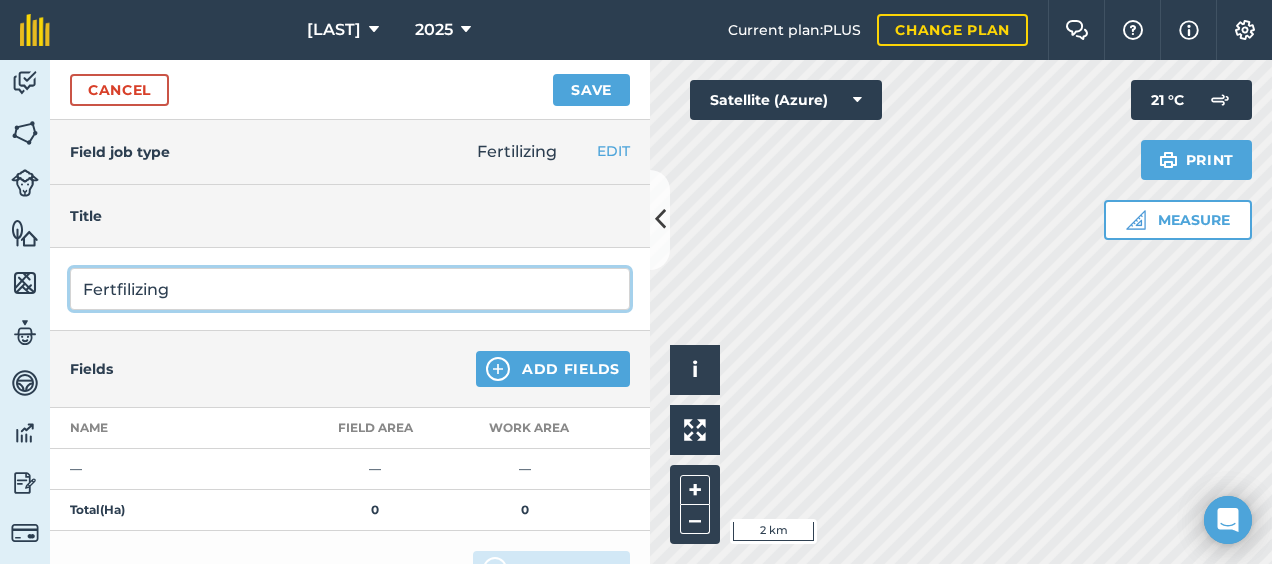 type on "Fertilizing" 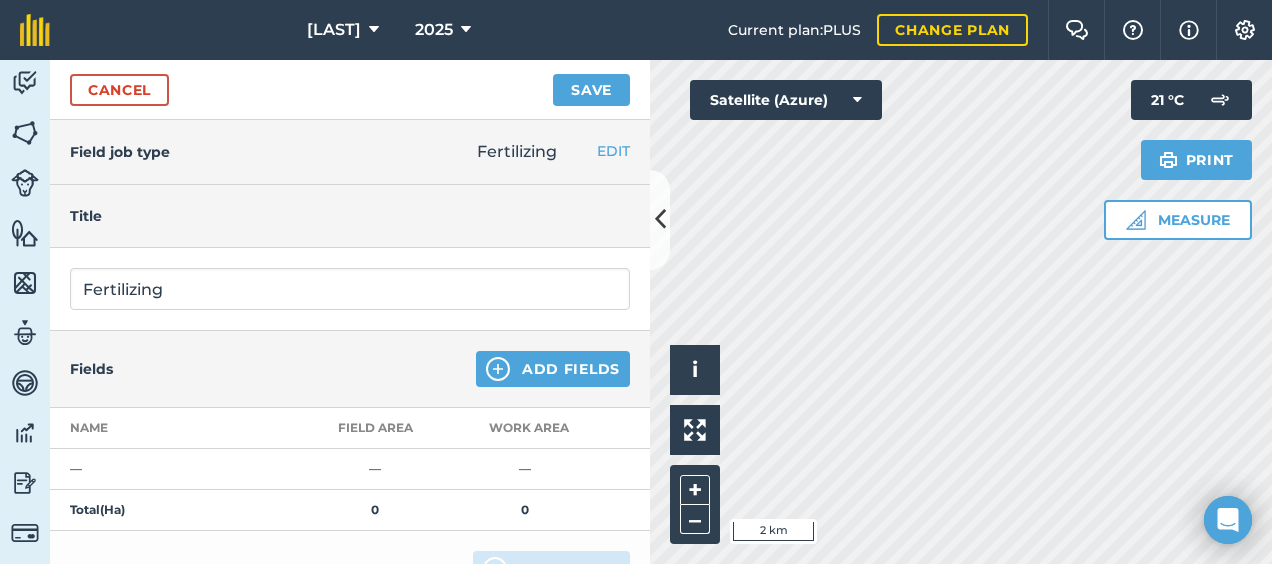 click on "Field job type" at bounding box center [120, 152] 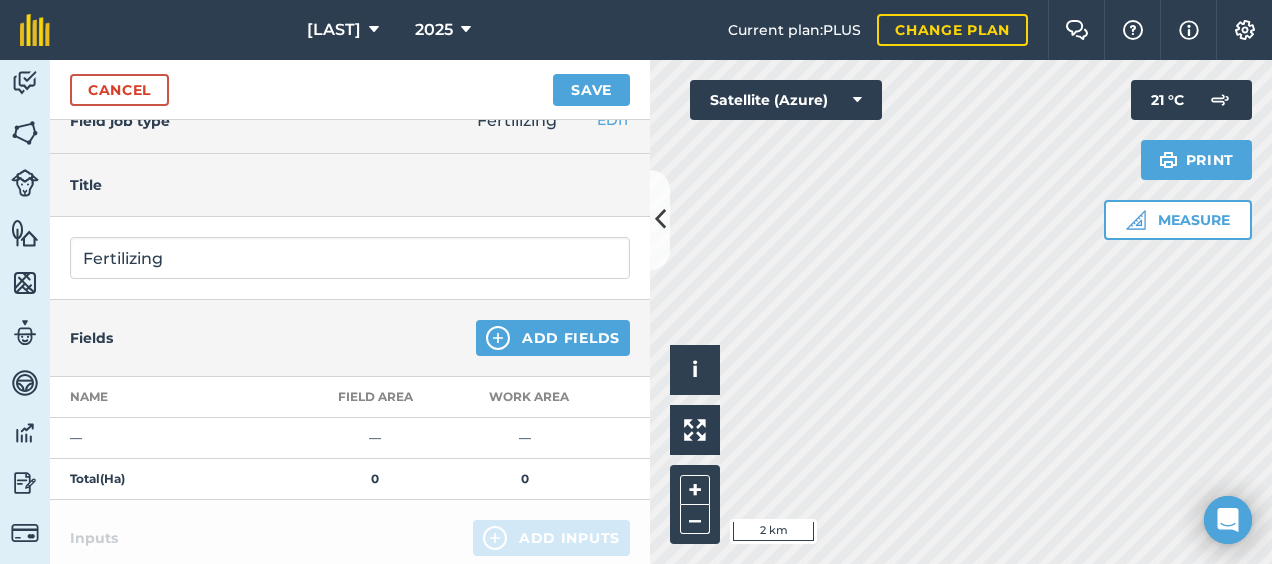 scroll, scrollTop: 0, scrollLeft: 0, axis: both 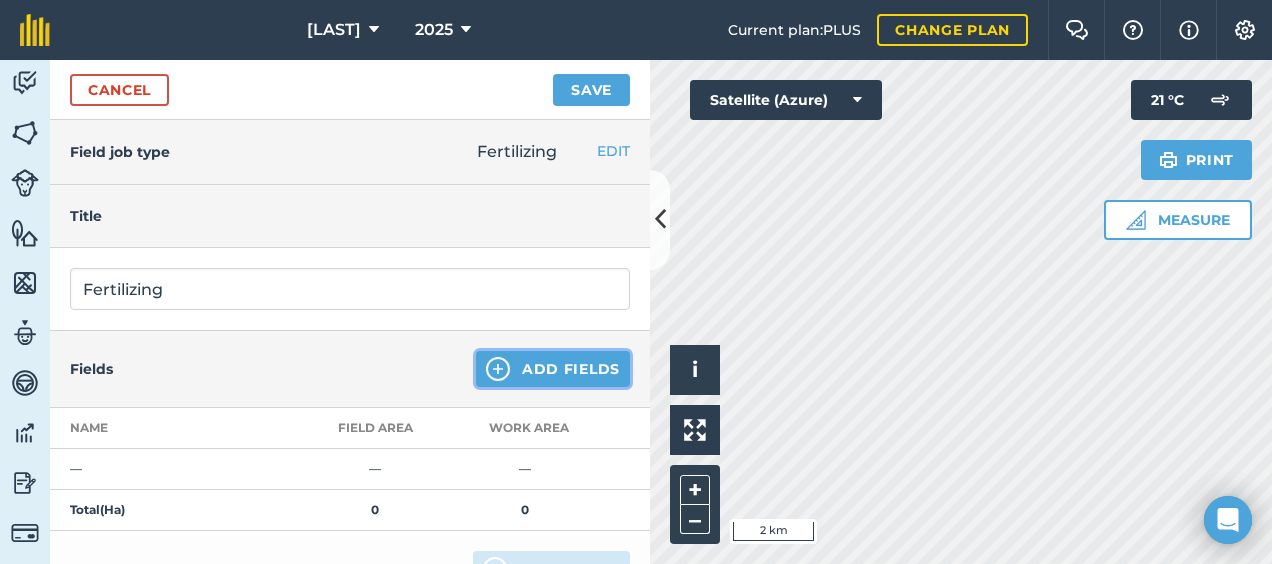 click on "Add Fields" at bounding box center (553, 369) 